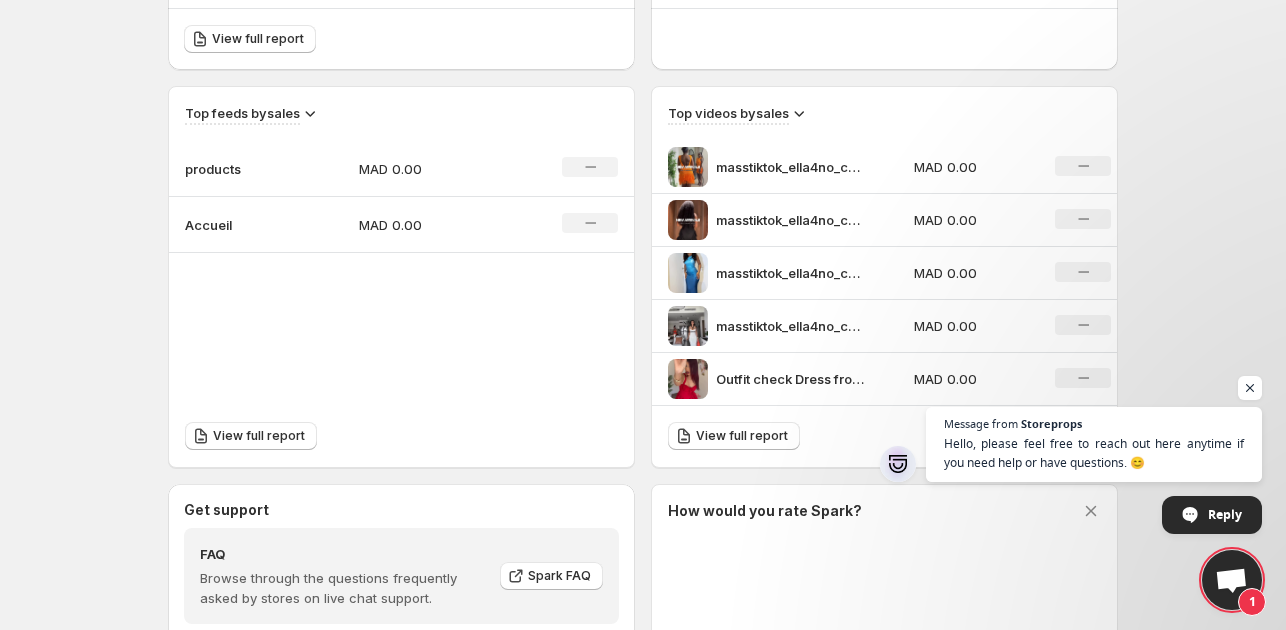 scroll, scrollTop: 622, scrollLeft: 0, axis: vertical 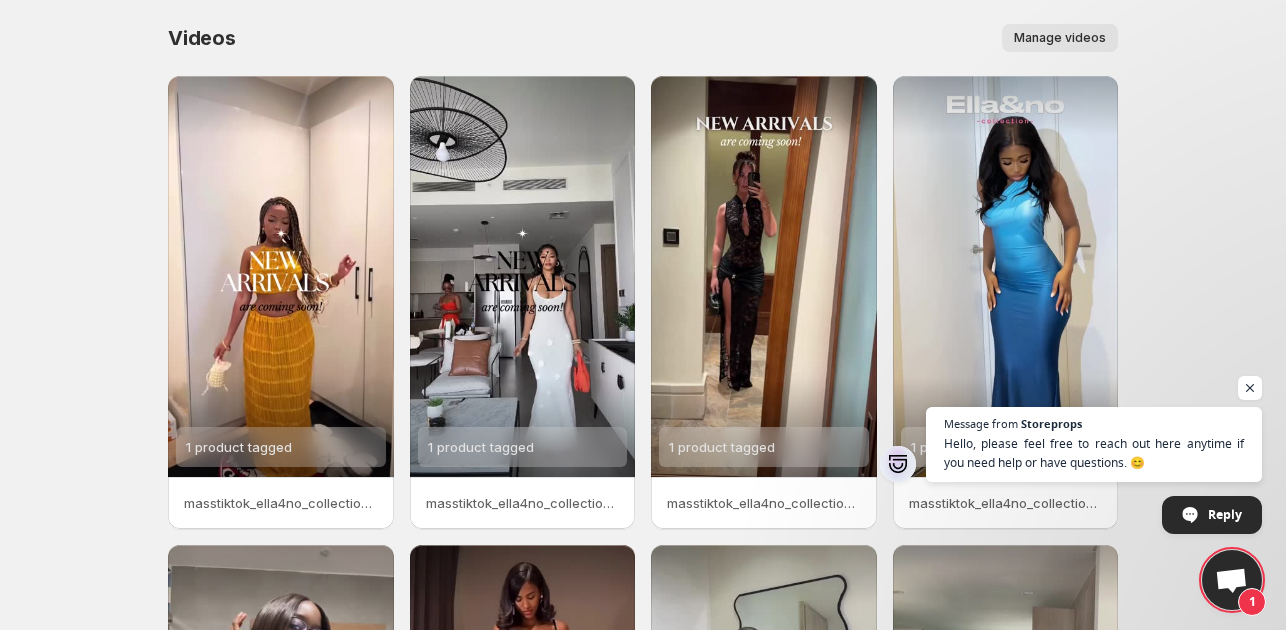 click on "Manage videos" at bounding box center [1060, 38] 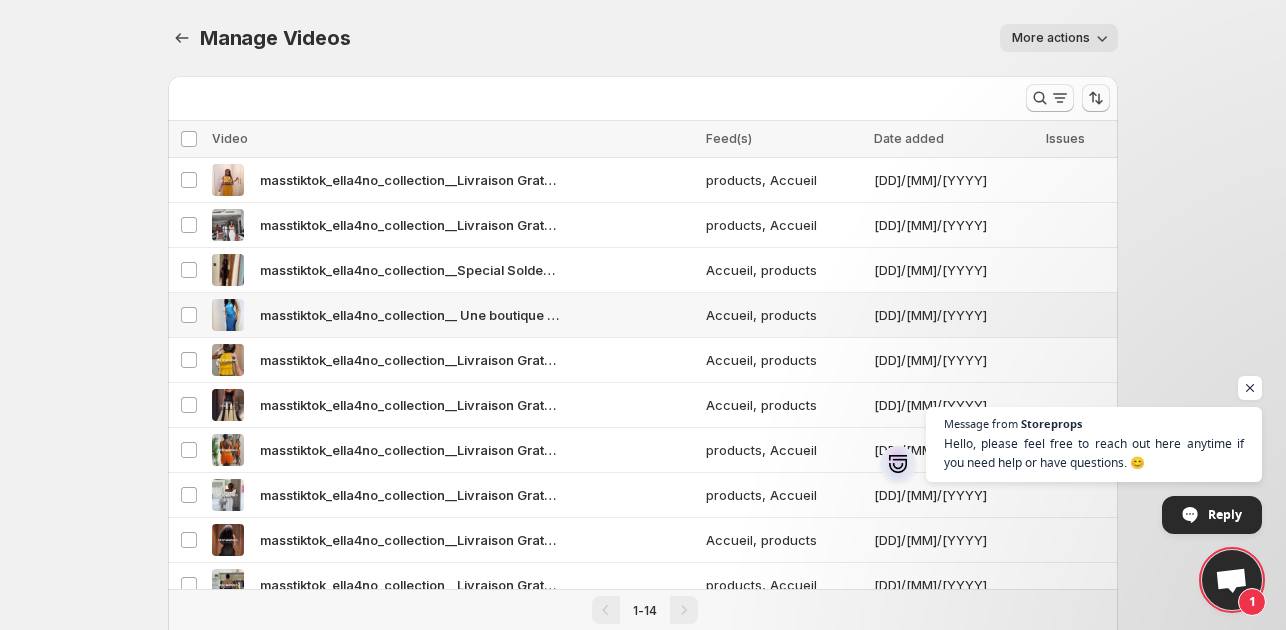 scroll, scrollTop: 242, scrollLeft: 0, axis: vertical 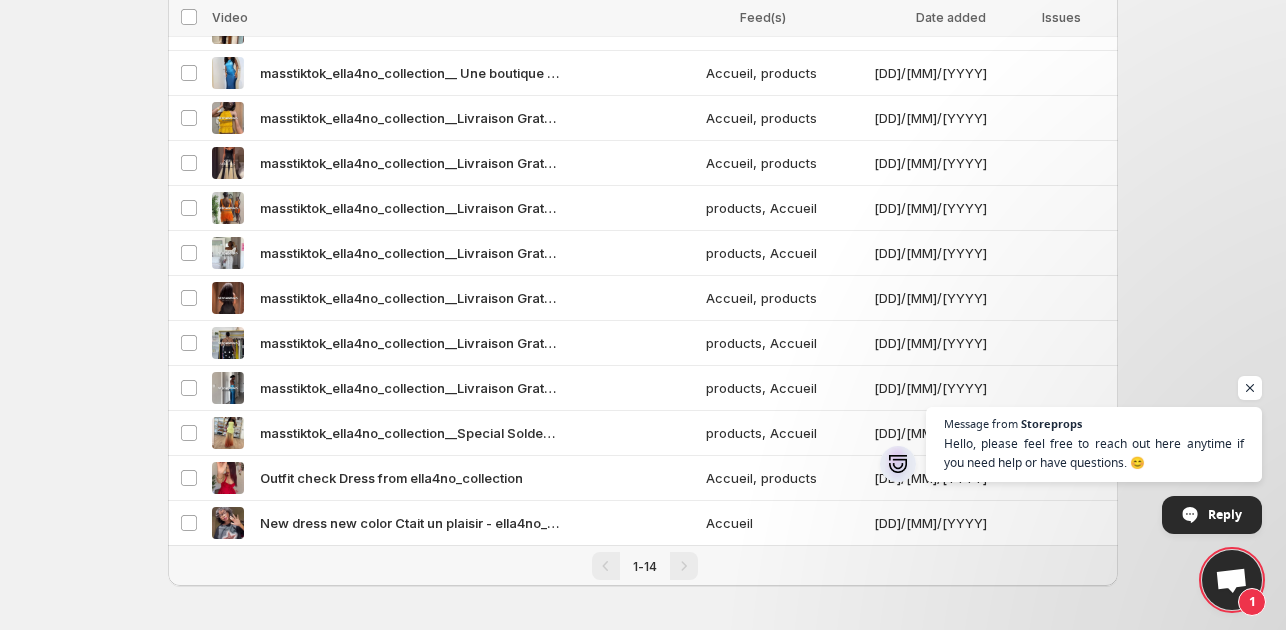 click at bounding box center (684, 566) 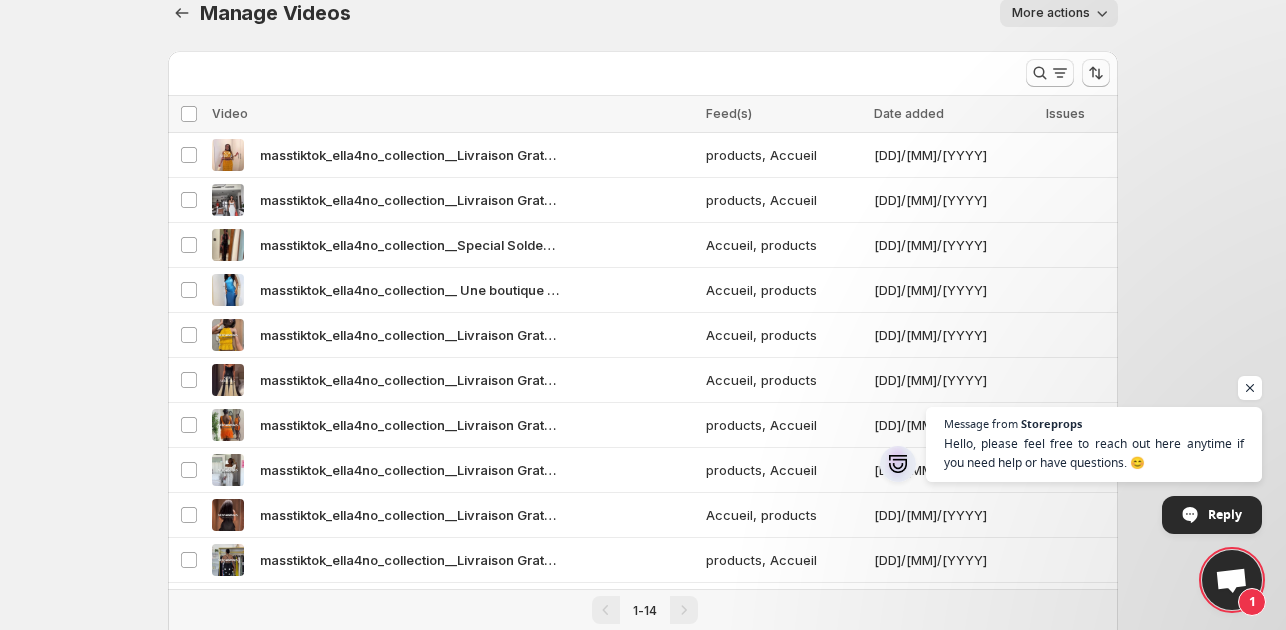 scroll, scrollTop: 18, scrollLeft: 0, axis: vertical 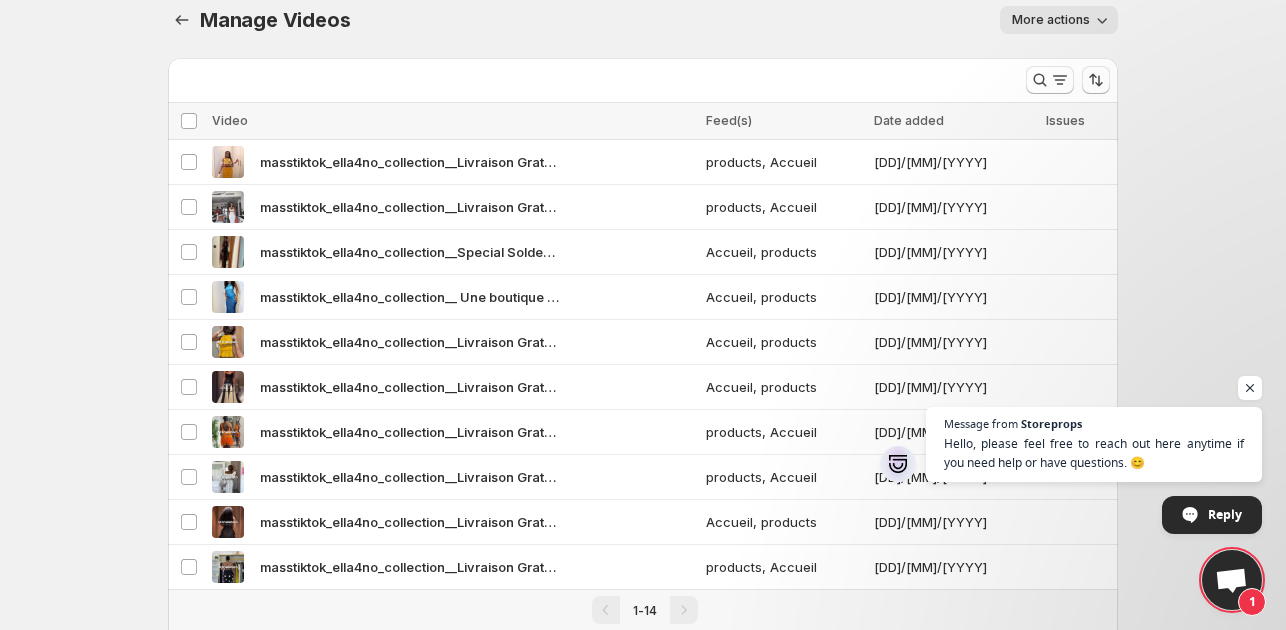 click on "More actions" at bounding box center (1051, 20) 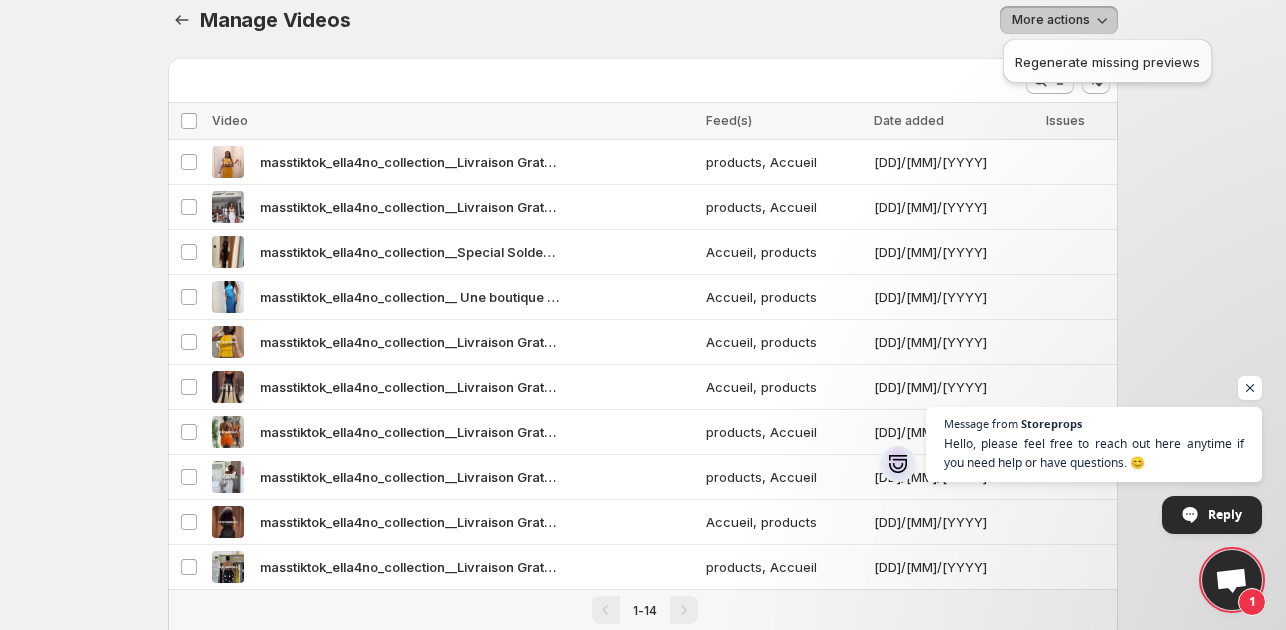 click on "Home Feeds Videos Subscription Settings Manage Videos. This page is ready Manage Videos More actions More actions More actions More views Loading videos… Loading videos… Select all videos Video Feed(s) Date added Issues Select all 14 videos 0 selected Select all videos Video Feed(s) Date added Issues Select video masstiktok_ella4no_collection__Livraison  Gratuite partout au Maroc  8 products, Accueil [MONTH]/[DAY]/[YEAR] Select video masstiktok_ella4no_collection__Livraison  Gratuite partout au Maroc products, Accueil [MONTH]/[DAY]/[YEAR] Select video masstiktok_ella4no_collection__Special Soldes dEte _ Livraison  Gratuite partout au Maroc  1 Accueil, products [MONTH]/[DAY]/[YEAR] Select video masstiktok_ella4no_collection__ Une boutique unique arrive au Maroc Accueil, products [MONTH]/[DAY]/[YEAR] Select video masstiktok_ella4no_collection__Livraison  Gratuite partout au Maroc  1 Accueil, products [MONTH]/[DAY]/[YEAR] Select video masstiktok_ella4no_collection__Livraison  Gratuite partout au Maroc  2 Accueil, products [MONTH]/[DAY]/[YEAR] Select video [MONTH]/[DAY]/[YEAR]" at bounding box center [643, 297] 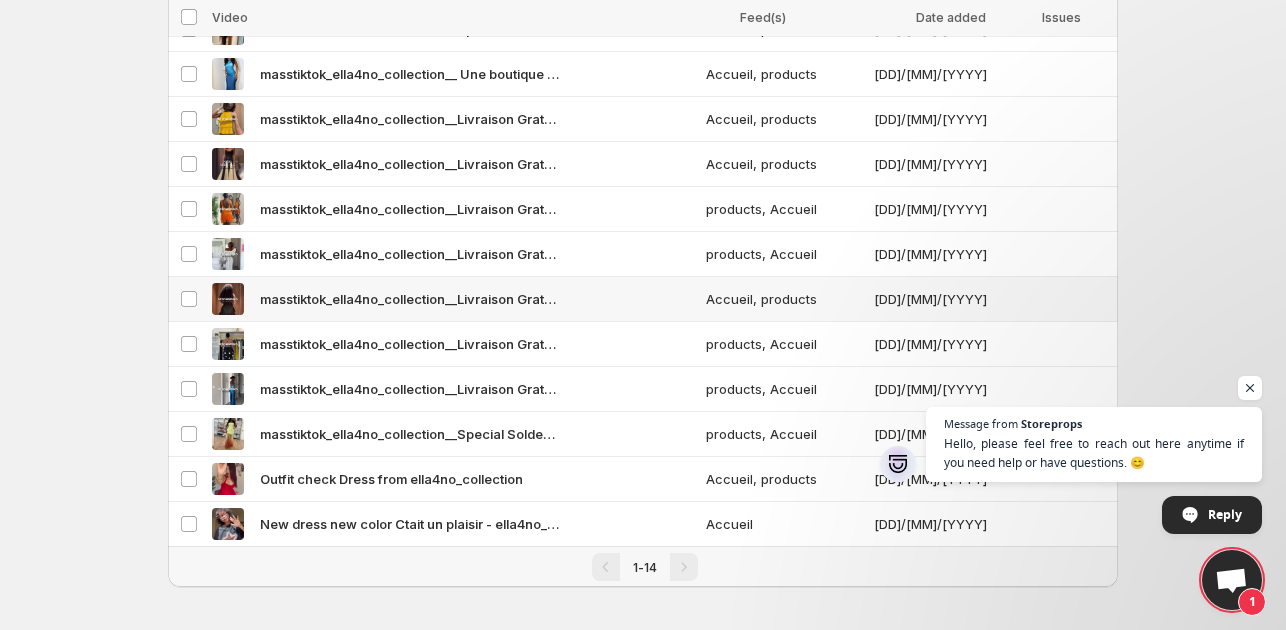 scroll, scrollTop: 0, scrollLeft: 0, axis: both 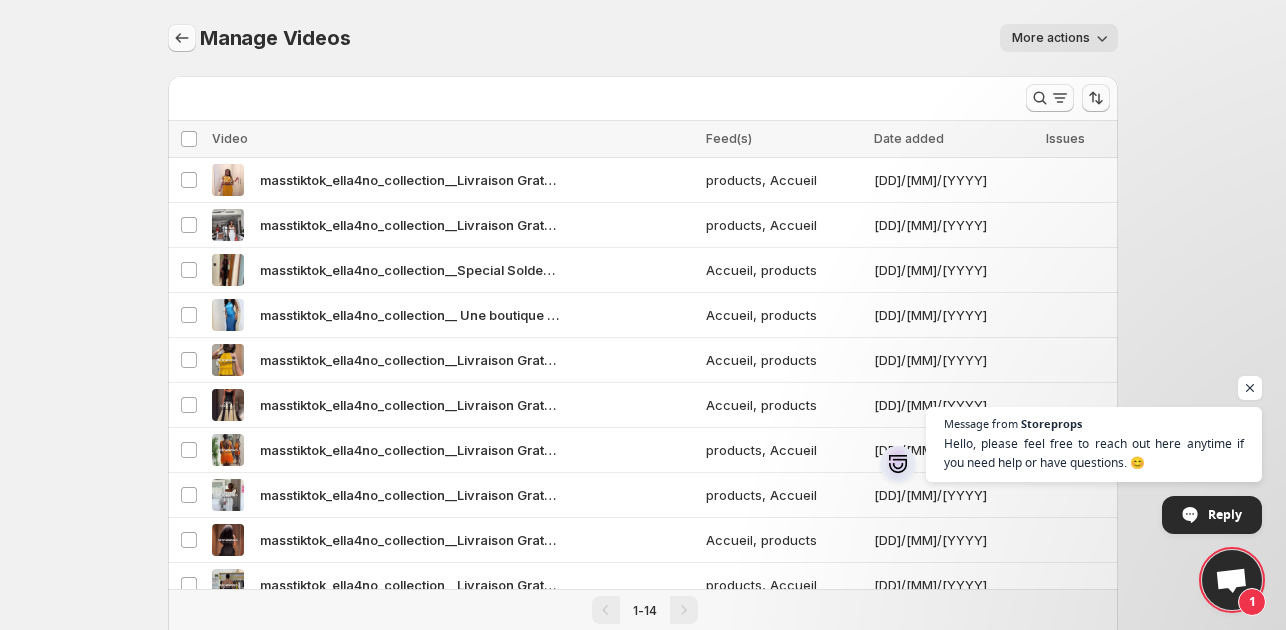 click 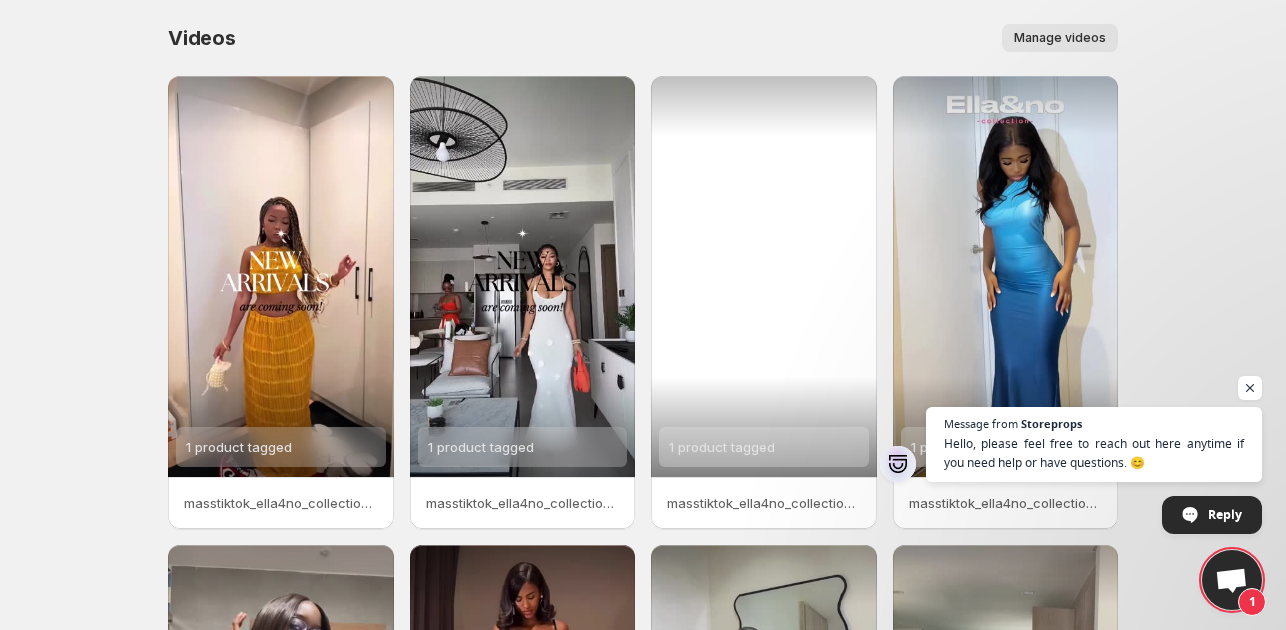 scroll, scrollTop: 459, scrollLeft: 0, axis: vertical 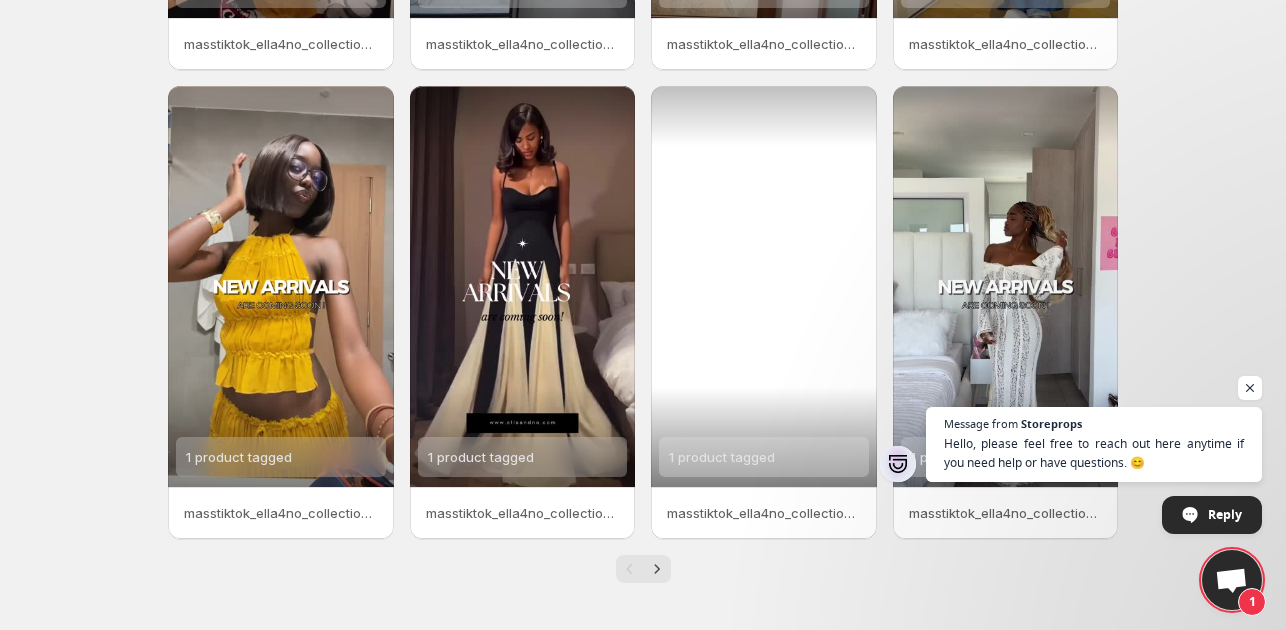 click on "1 product tagged" at bounding box center [722, 457] 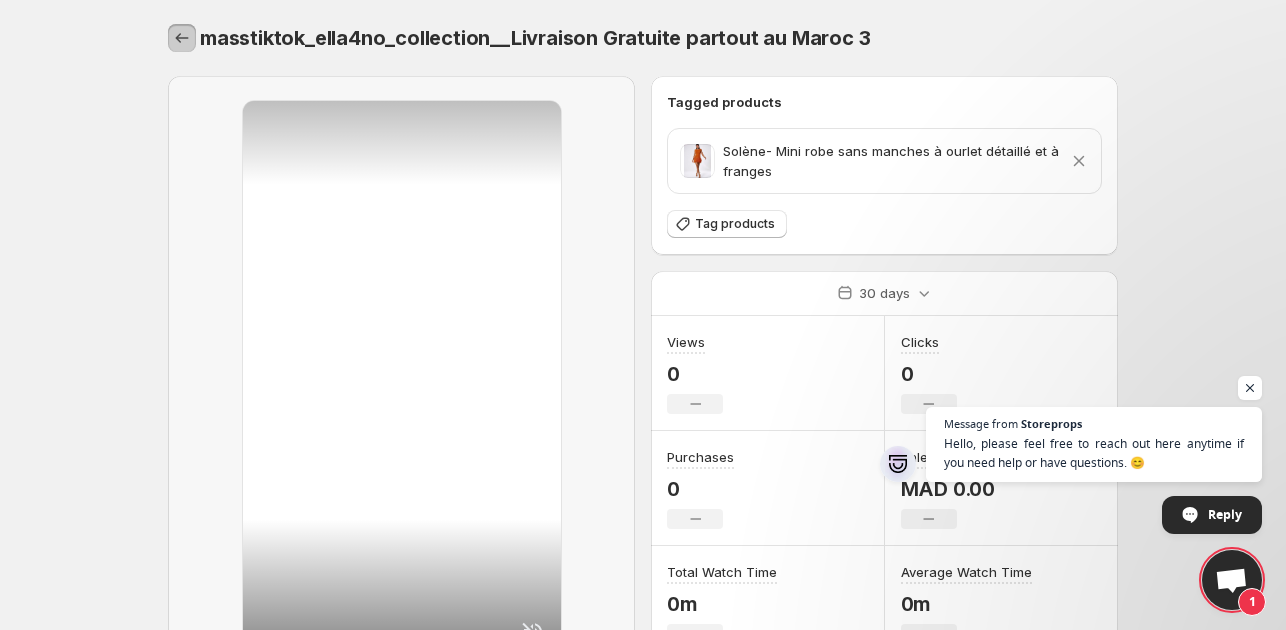 click 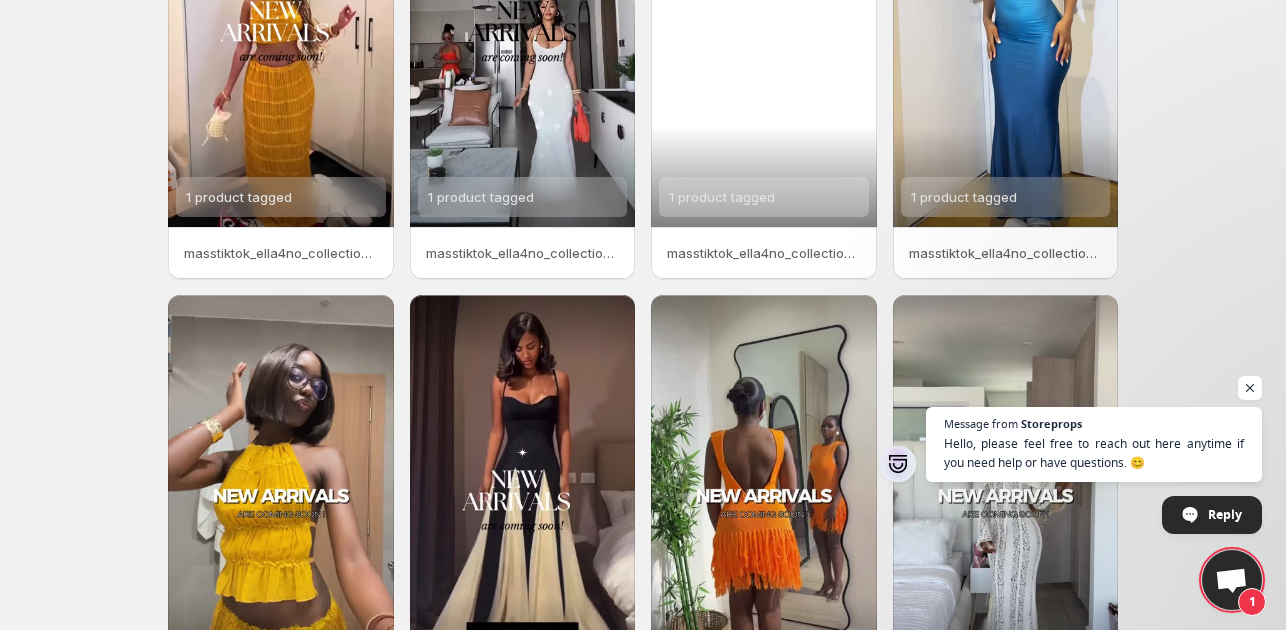 scroll, scrollTop: 459, scrollLeft: 0, axis: vertical 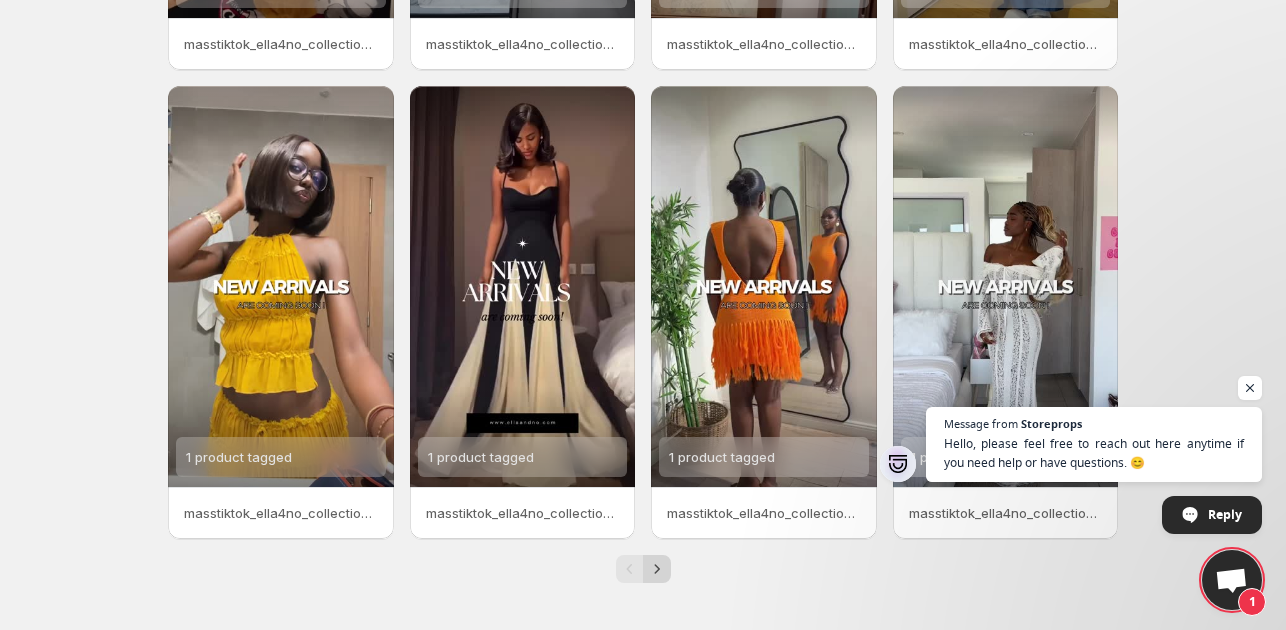 click 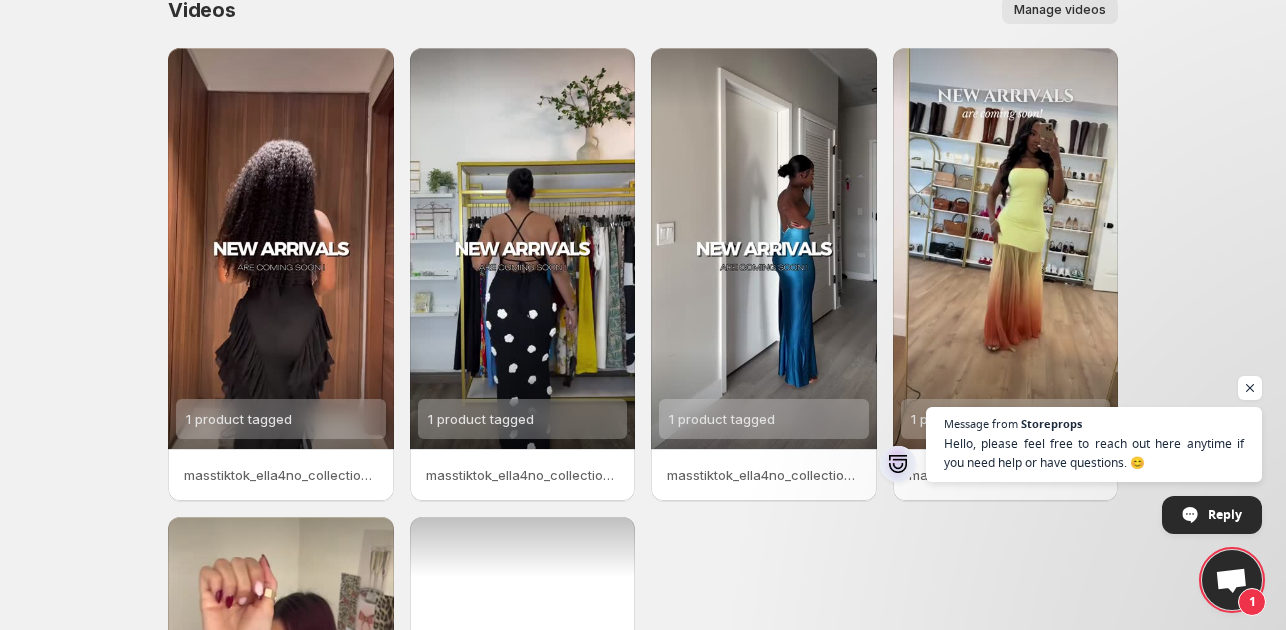 scroll, scrollTop: 0, scrollLeft: 0, axis: both 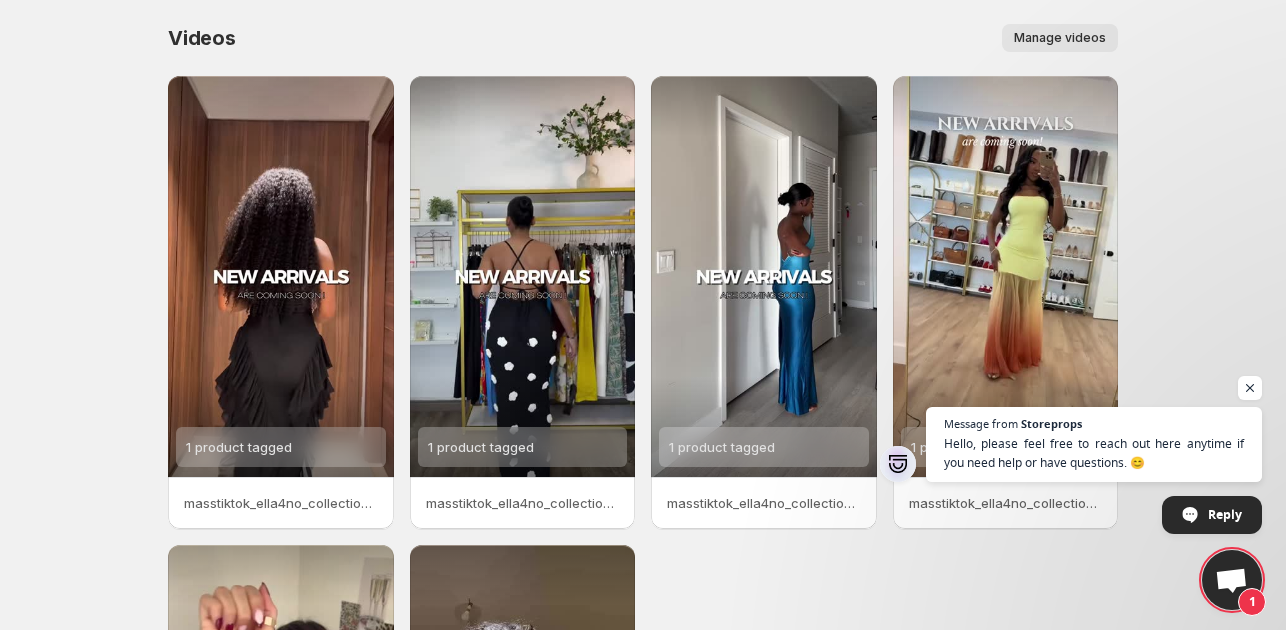 click on "Manage videos" at bounding box center (1060, 38) 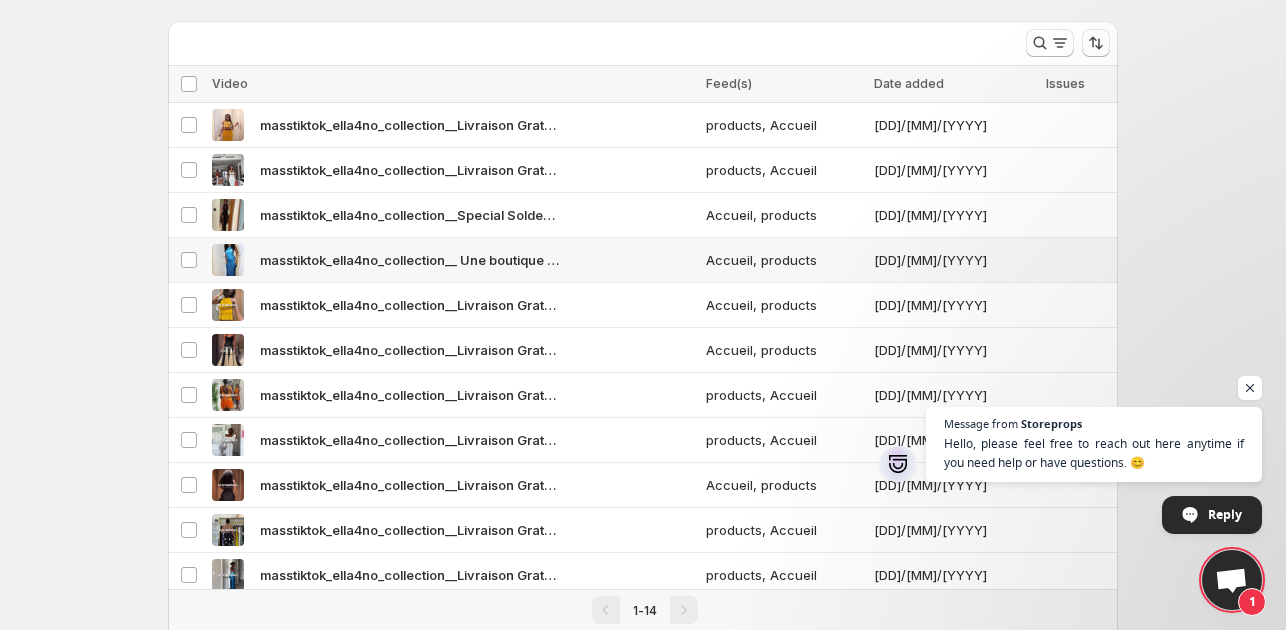 scroll, scrollTop: 0, scrollLeft: 0, axis: both 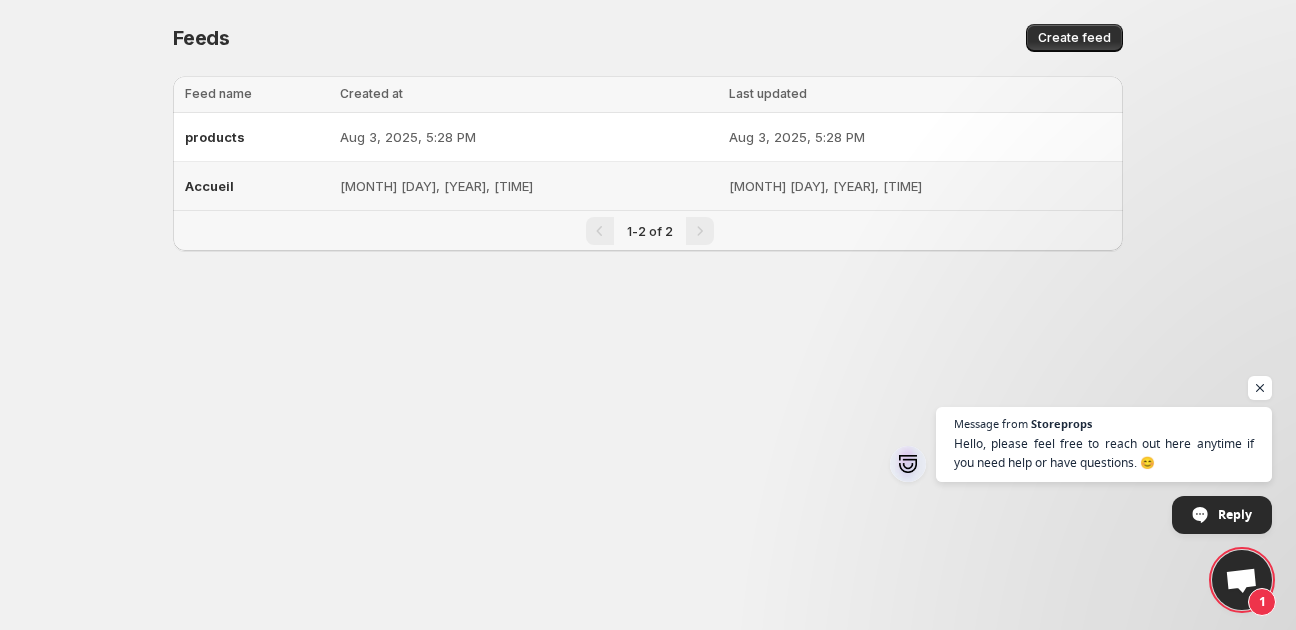click on "[MONTH] [DAY], [YEAR], [TIME]" at bounding box center (920, 186) 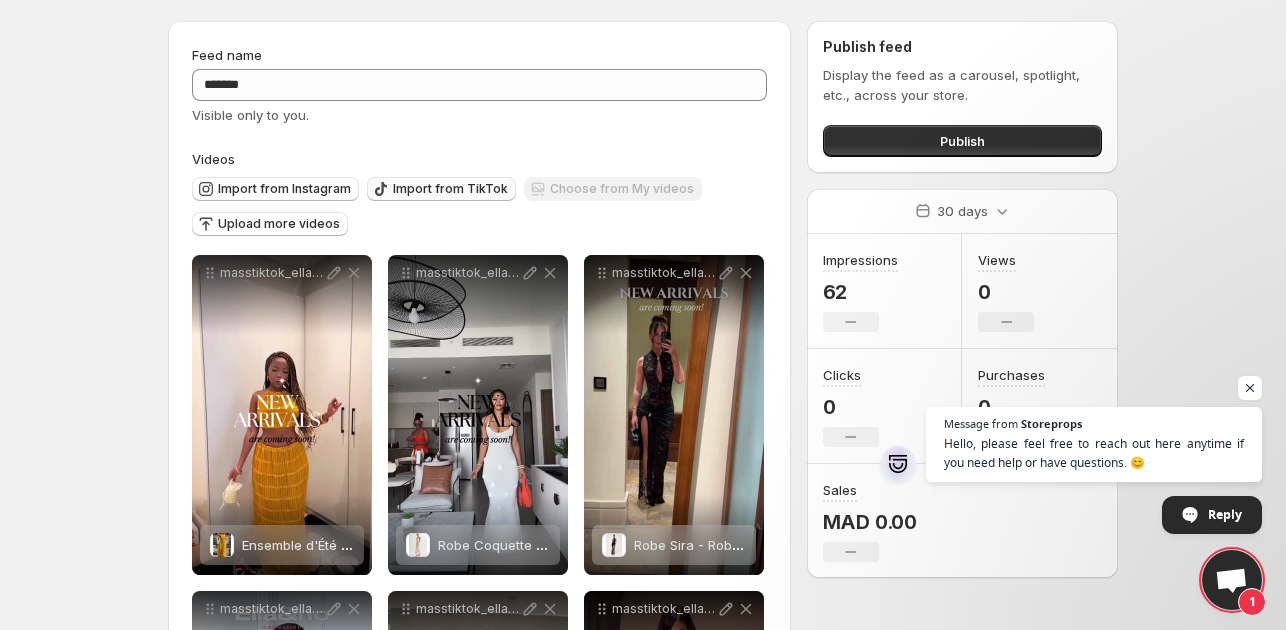 scroll, scrollTop: 56, scrollLeft: 0, axis: vertical 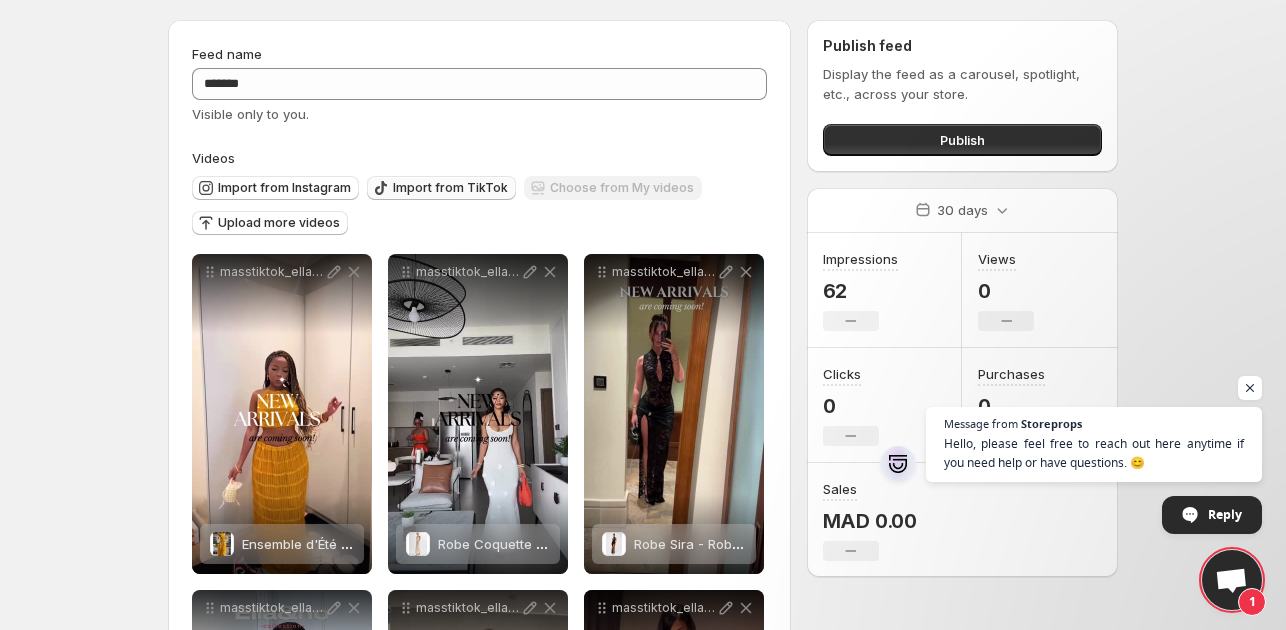 click on "Import from TikTok" at bounding box center (450, 188) 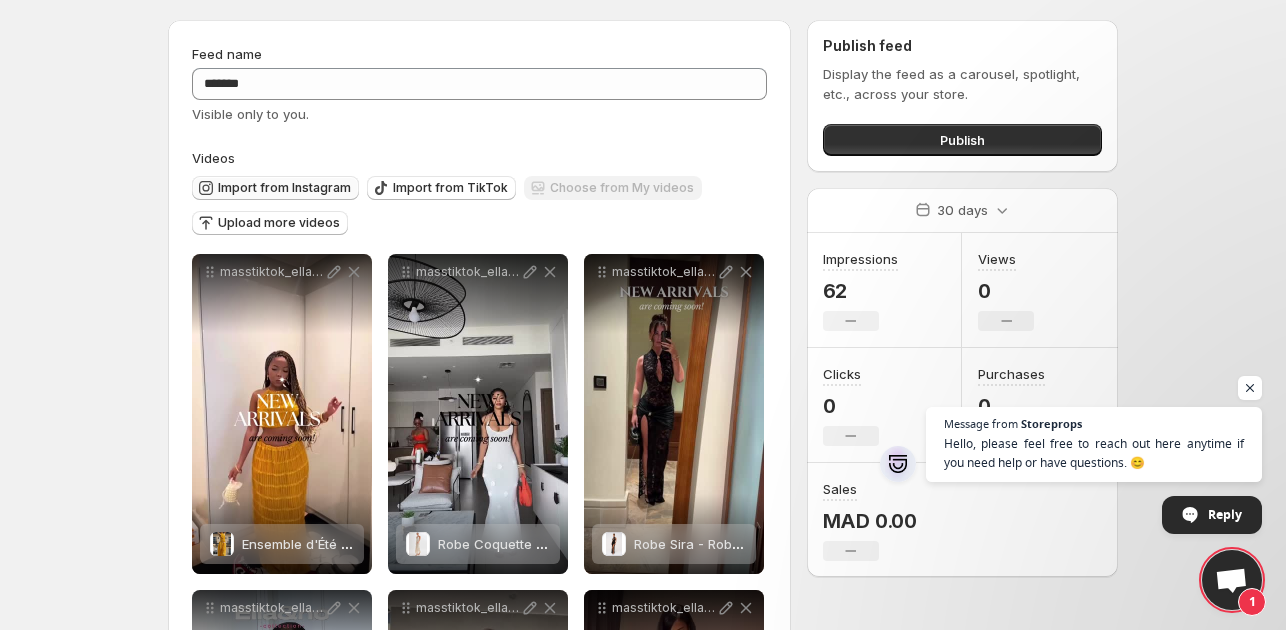 click on "Import from Instagram" at bounding box center (284, 188) 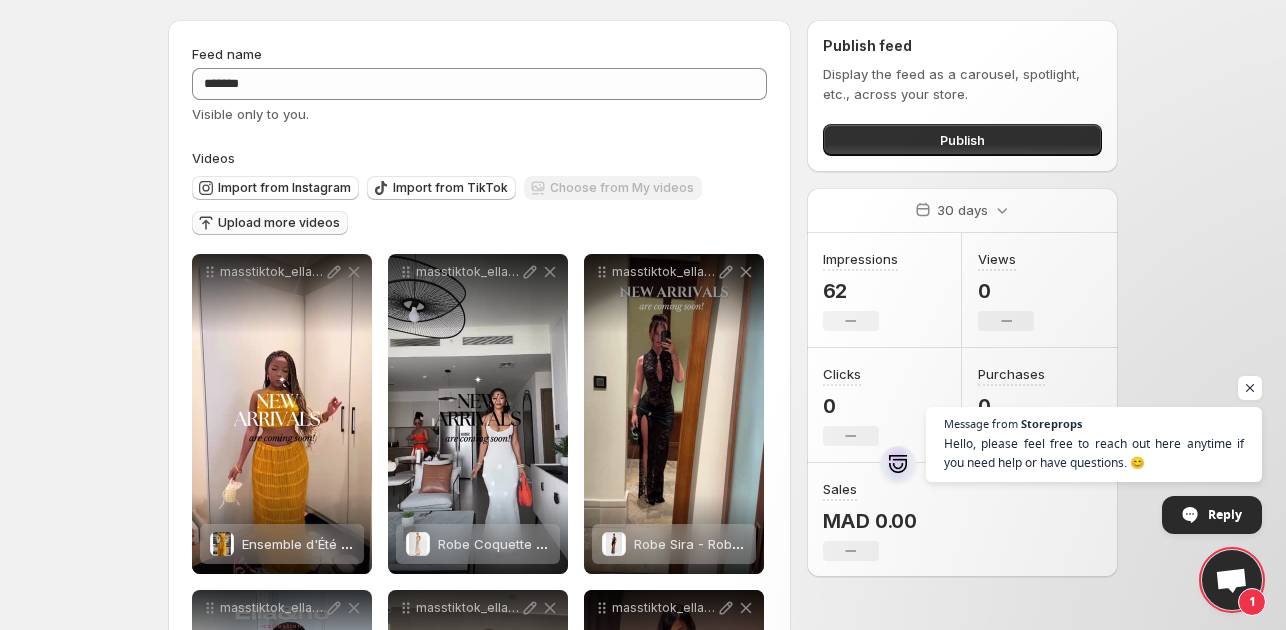 click on "Upload more videos" at bounding box center (270, 223) 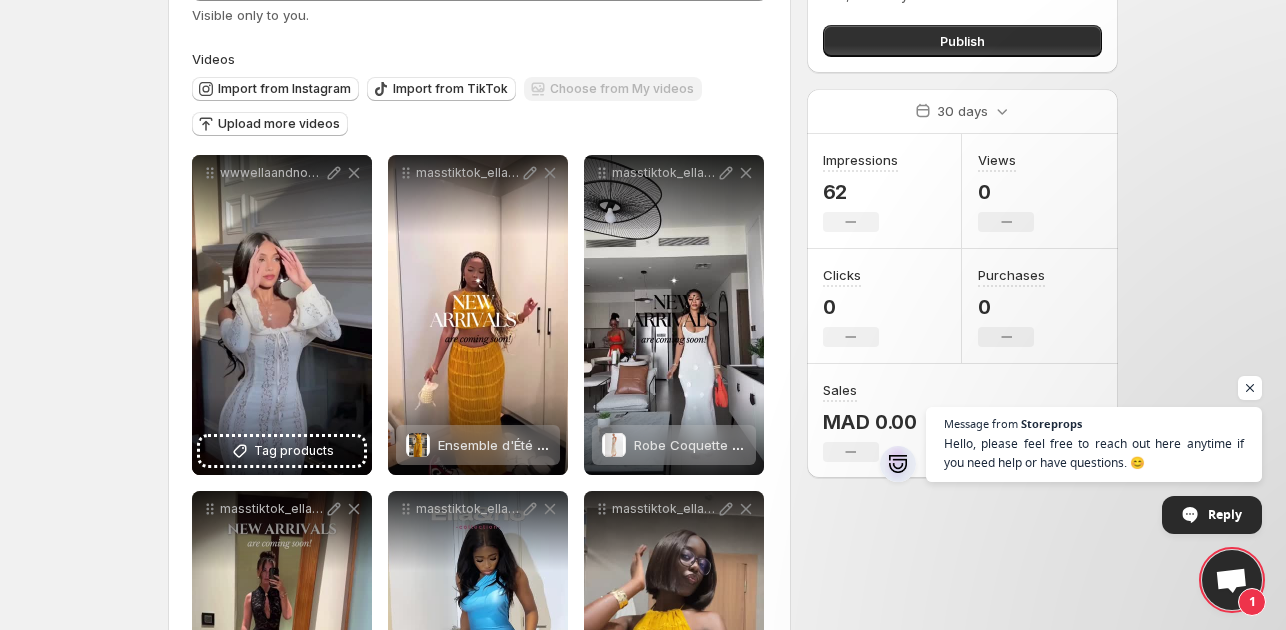 scroll, scrollTop: 156, scrollLeft: 0, axis: vertical 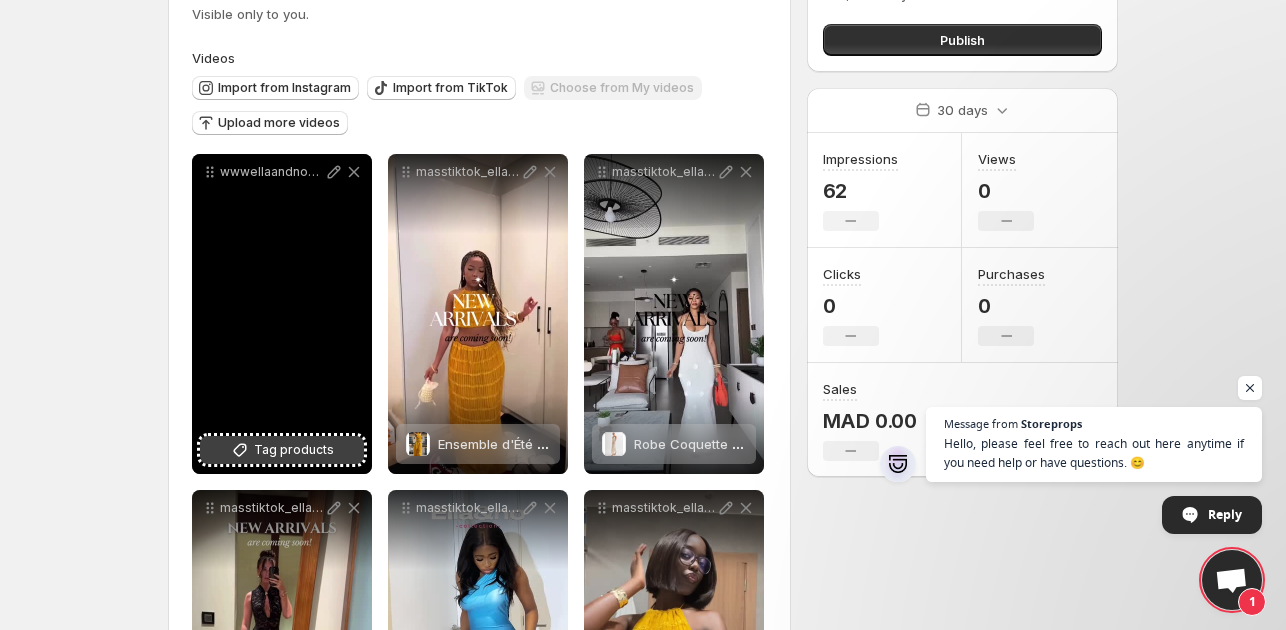 click on "Tag products" at bounding box center [294, 450] 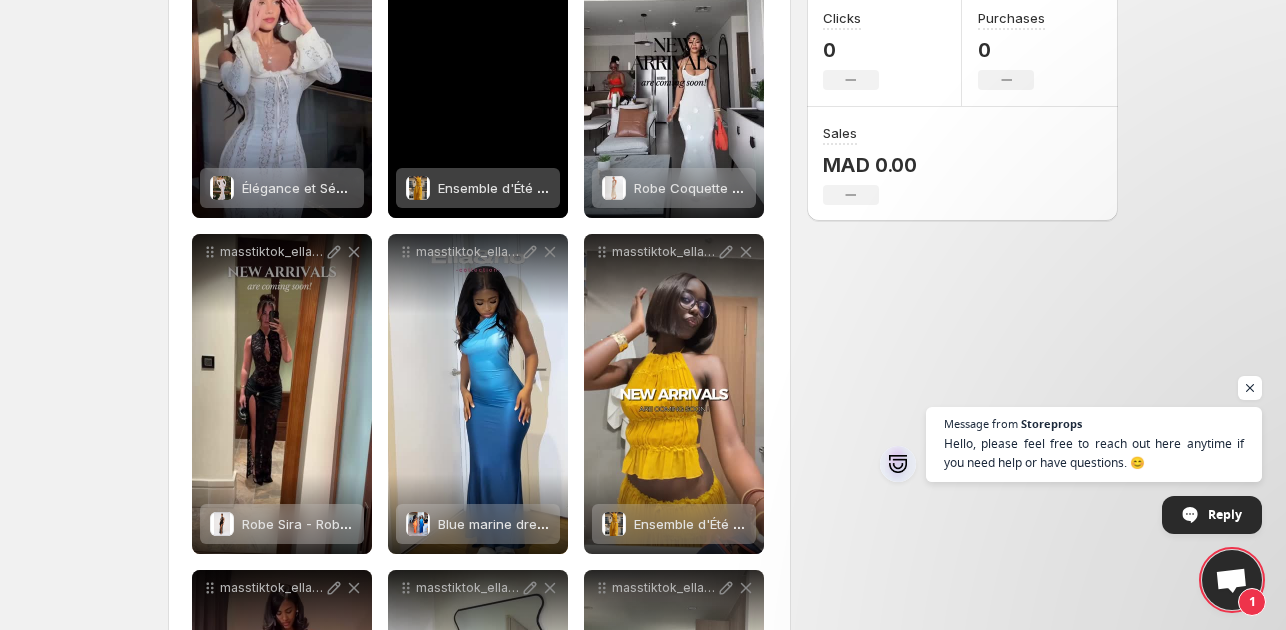 scroll, scrollTop: 417, scrollLeft: 0, axis: vertical 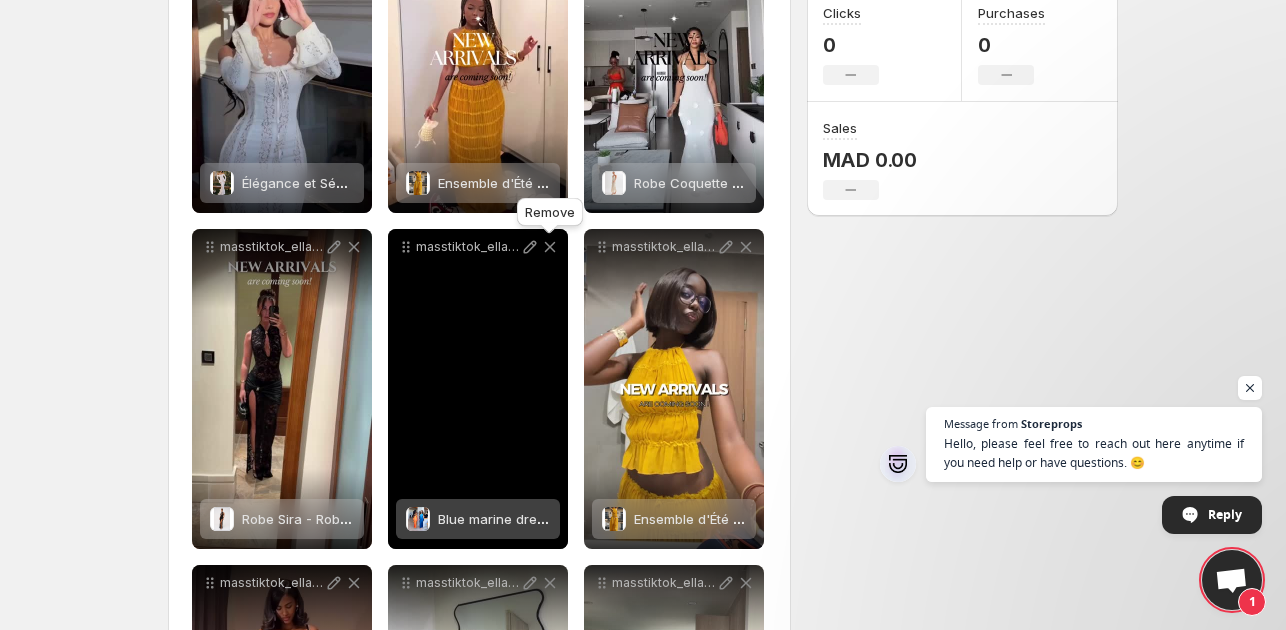 click 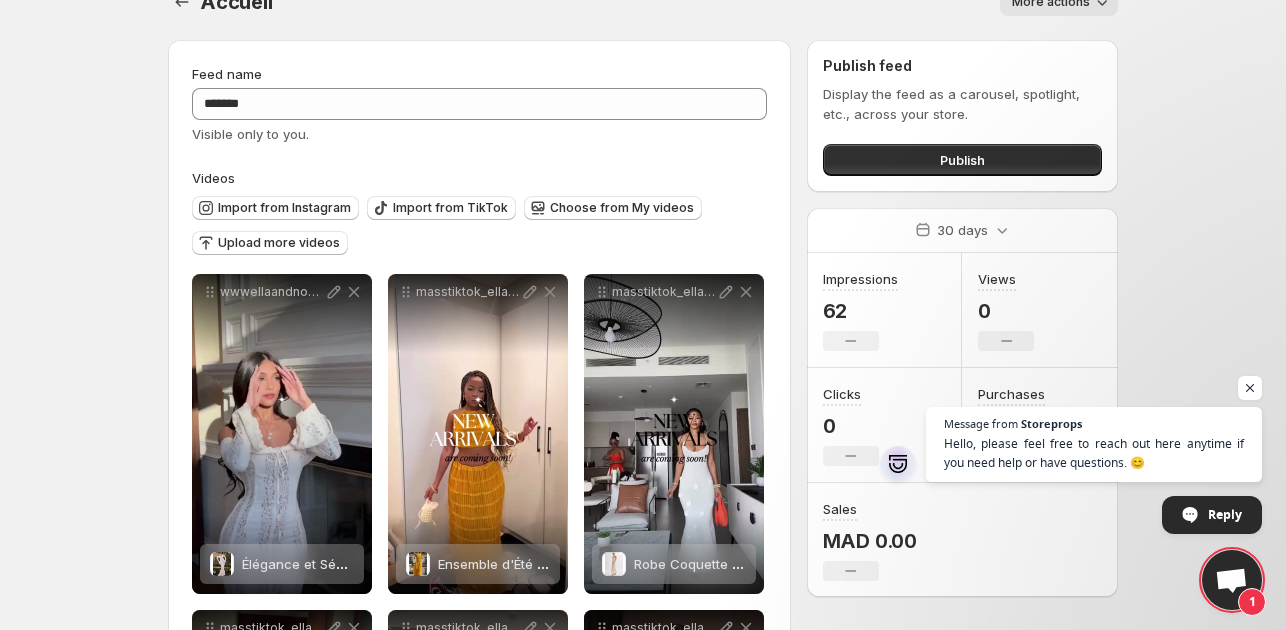 scroll, scrollTop: 35, scrollLeft: 0, axis: vertical 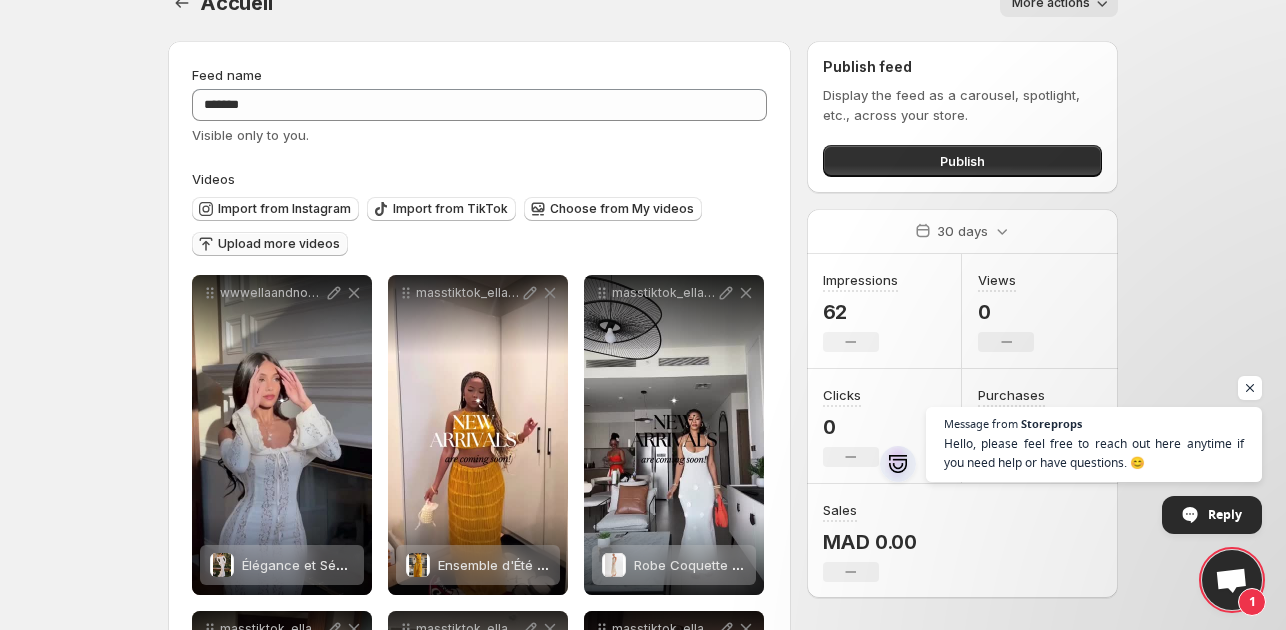 click on "Upload more videos" at bounding box center (279, 244) 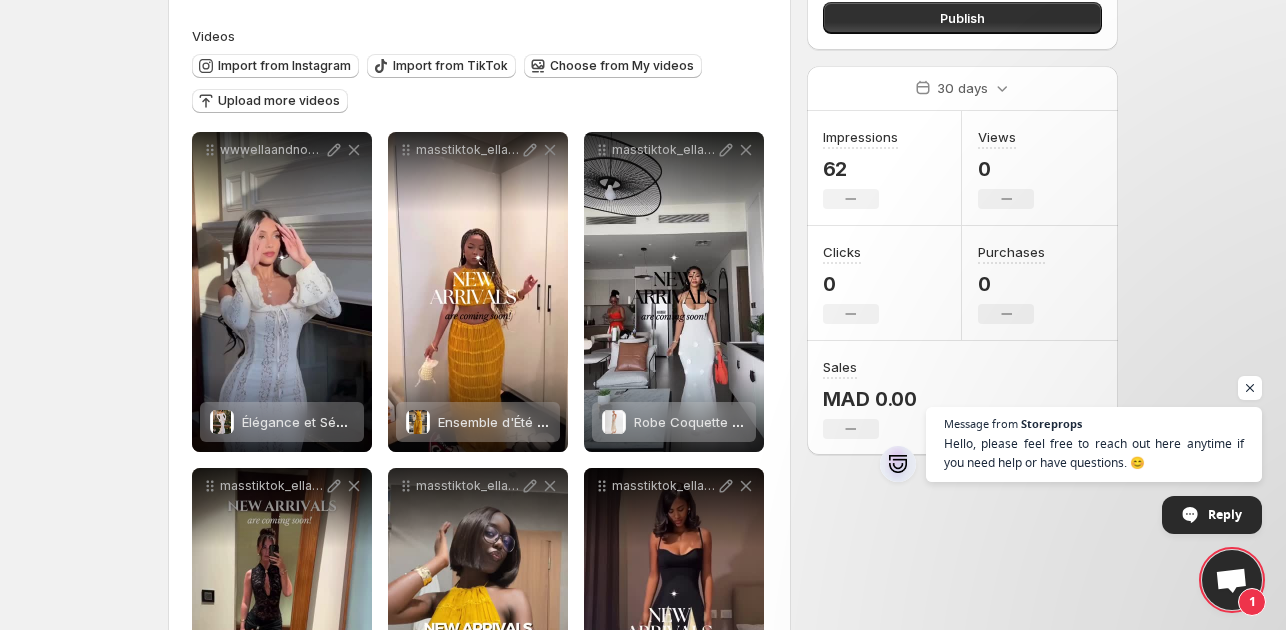 scroll, scrollTop: 179, scrollLeft: 0, axis: vertical 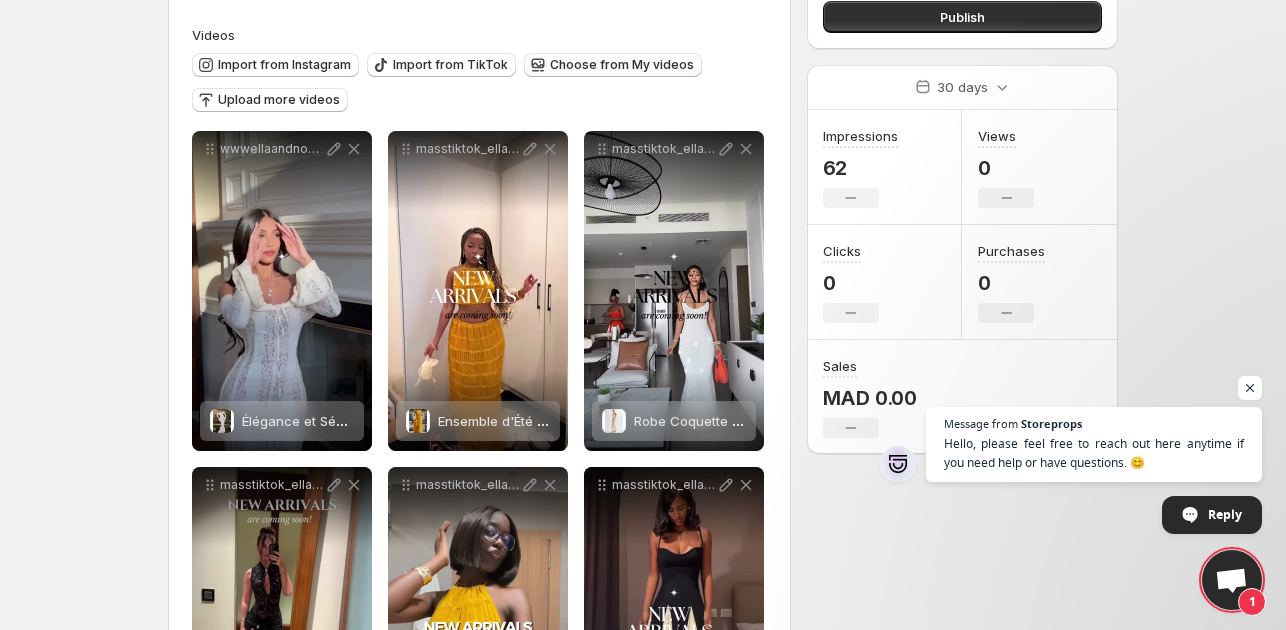 click on "Choose from My videos" at bounding box center [622, 65] 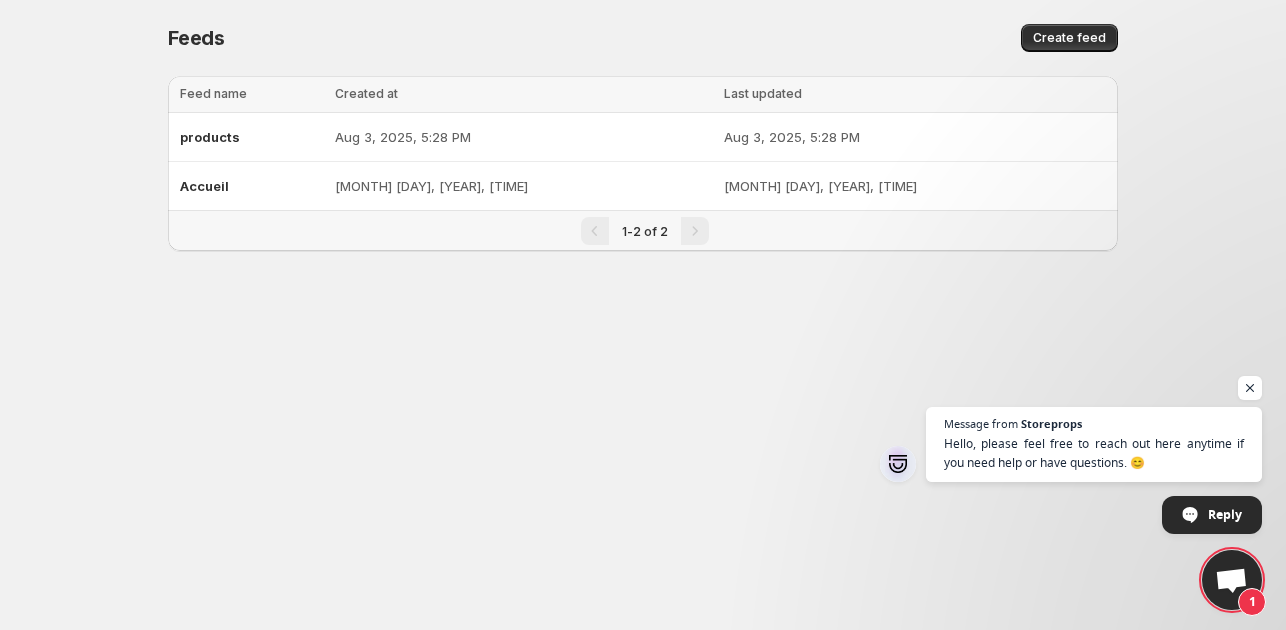scroll, scrollTop: 0, scrollLeft: 0, axis: both 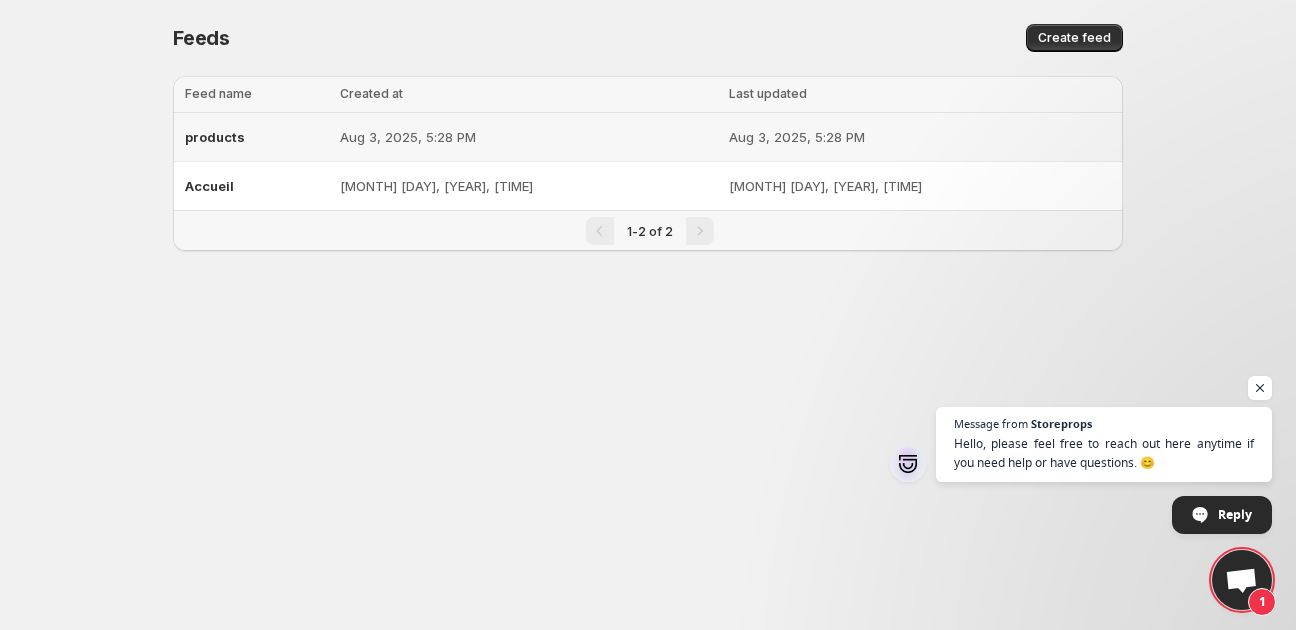click on "Aug 3, 2025, 5:28 PM" at bounding box center [528, 137] 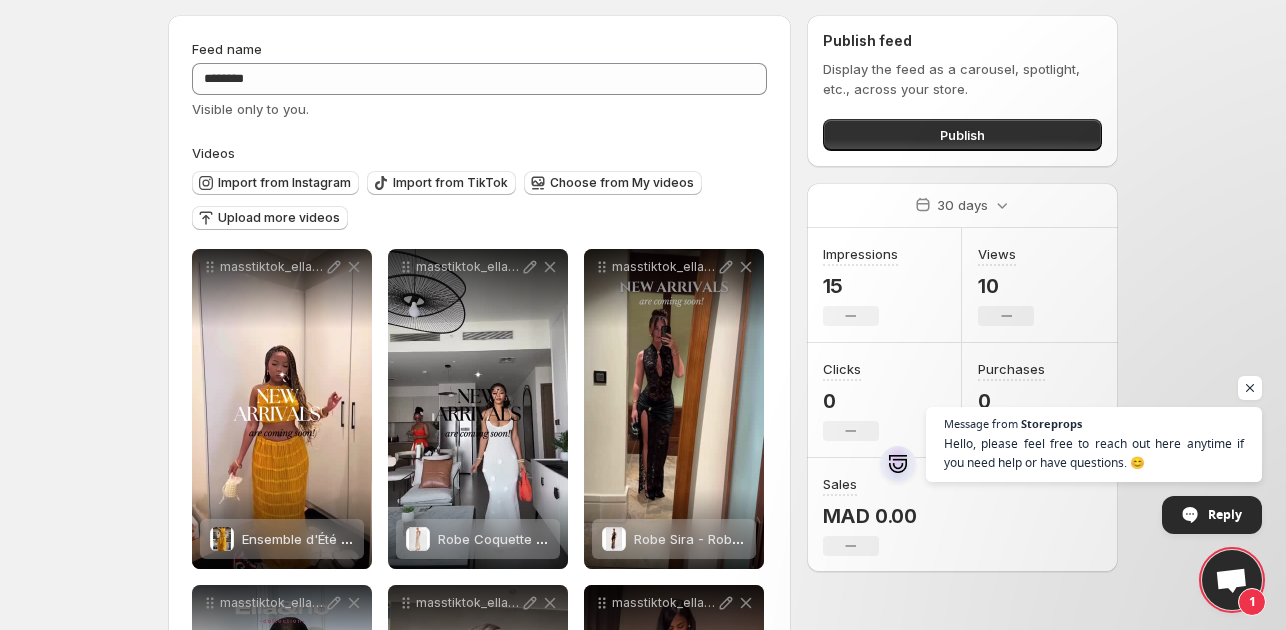 scroll, scrollTop: 60, scrollLeft: 0, axis: vertical 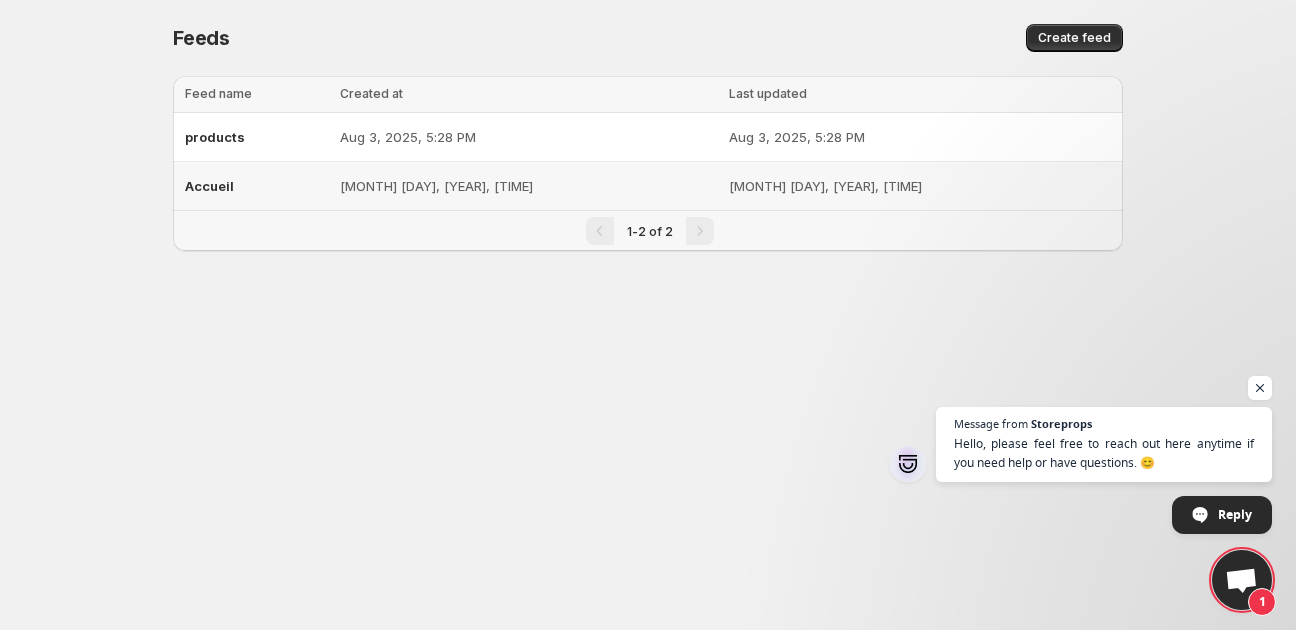 drag, startPoint x: 704, startPoint y: 193, endPoint x: 633, endPoint y: 163, distance: 77.07788 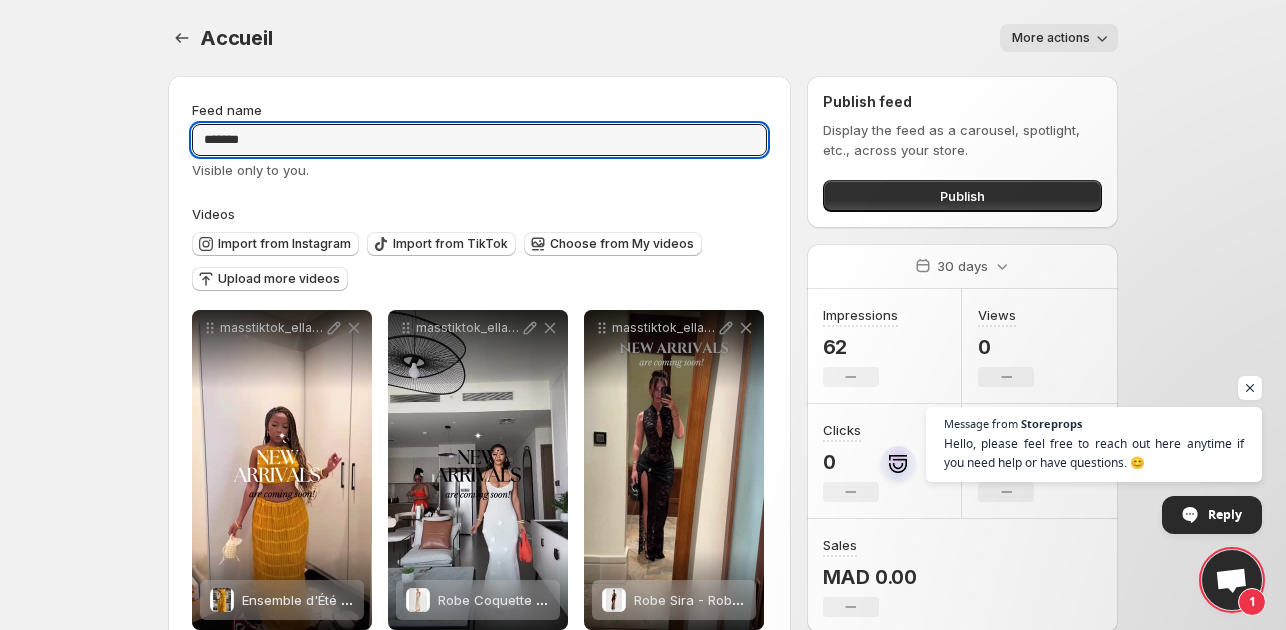 drag, startPoint x: 503, startPoint y: 136, endPoint x: 47, endPoint y: 36, distance: 466.83615 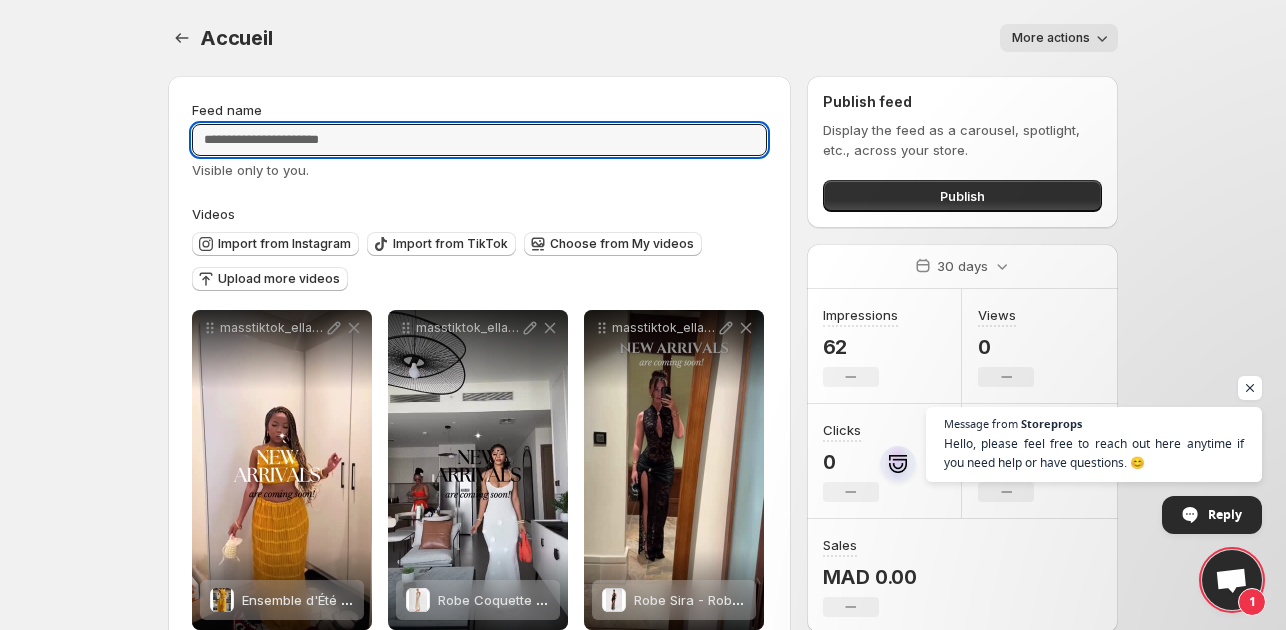 type 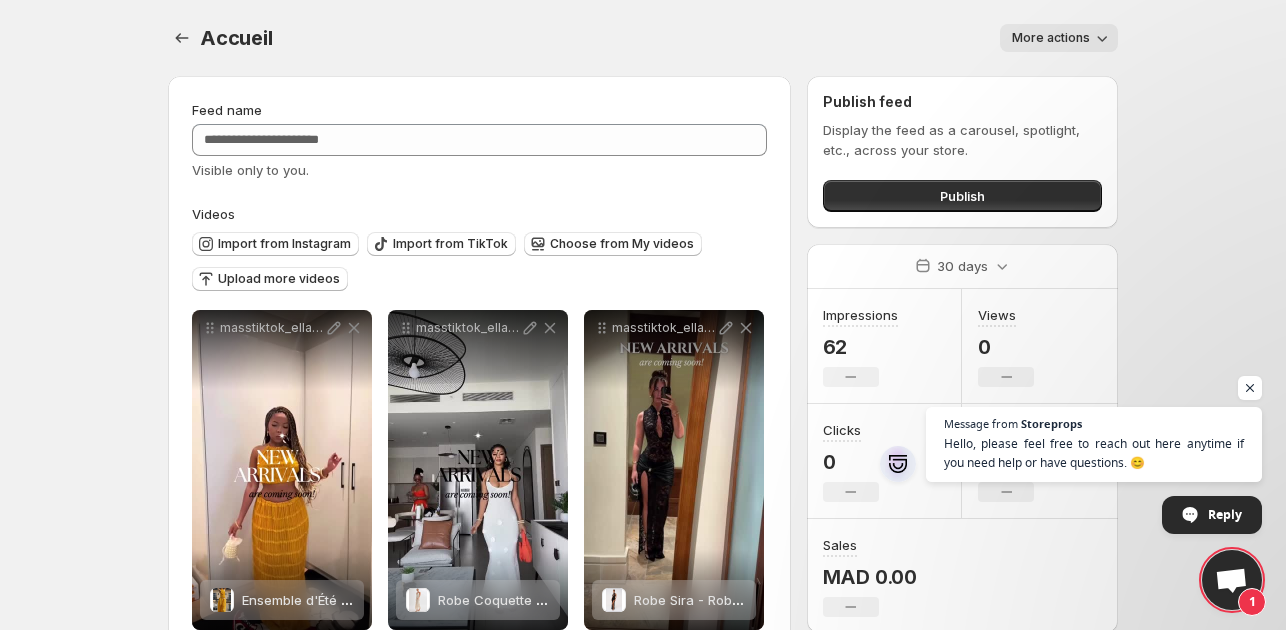 click on "Home Feeds Videos Subscription Settings Manage Videos. This page is ready Manage Videos More actions More actions More actions More views Loading videos… Loading videos… Select all videos Video Feed(s) Date added Issues Select all 14 videos 0 selected Select all videos Video Feed(s) Date added Issues Select video masstiktok_ella4no_collection__Livraison  Gratuite partout au Maroc  8 products, Accueil [MONTH]/[DAY]/[YEAR] Select video masstiktok_ella4no_collection__Livraison  Gratuite partout au Maroc products, Accueil [MONTH]/[DAY]/[YEAR] Select video masstiktok_ella4no_collection__Special Soldes dEte _ Livraison  Gratuite partout au Maroc  1 Accueil, products [MONTH]/[DAY]/[YEAR] Select video masstiktok_ella4no_collection__ Une boutique unique arrive au Maroc Accueil, products [MONTH]/[DAY]/[YEAR] Select video masstiktok_ella4no_collection__Livraison  Gratuite partout au Maroc  1 Accueil, products [MONTH]/[DAY]/[YEAR] Select video masstiktok_ella4no_collection__Livraison  Gratuite partout au Maroc  2 Accueil, products [MONTH]/[DAY]/[YEAR] Select video [MONTH]/[DAY]/[YEAR]" at bounding box center (479, 1037) 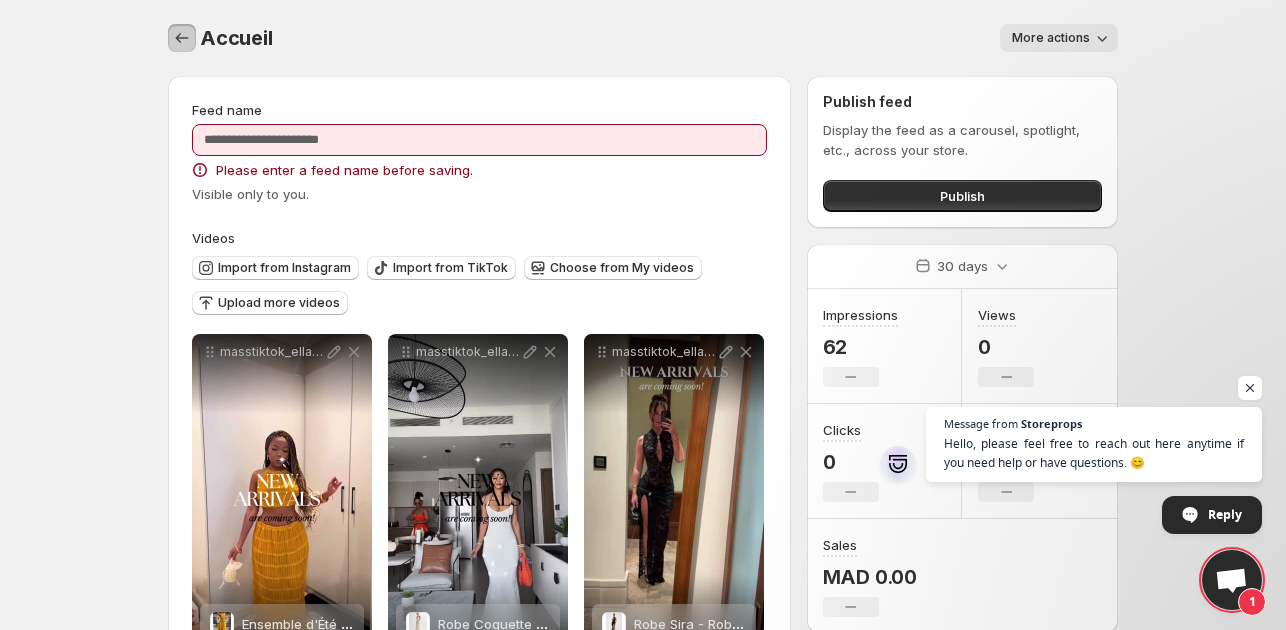 click 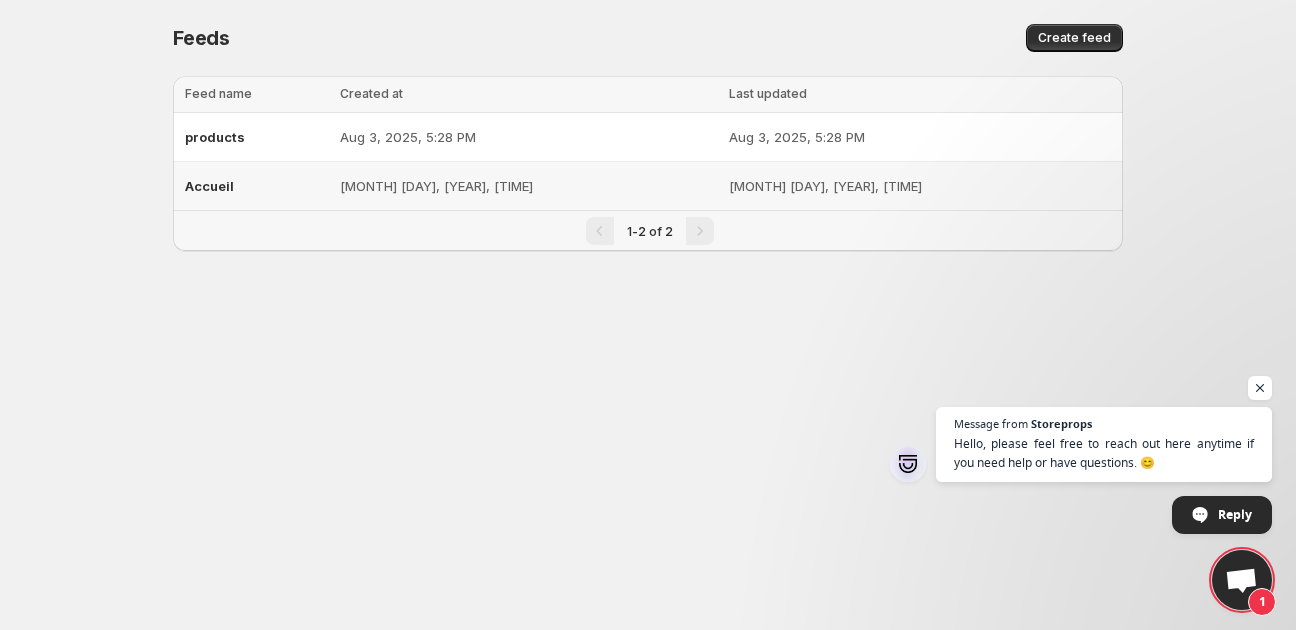 click on "[MONTH] [DAY], [YEAR], [TIME]" at bounding box center (528, 186) 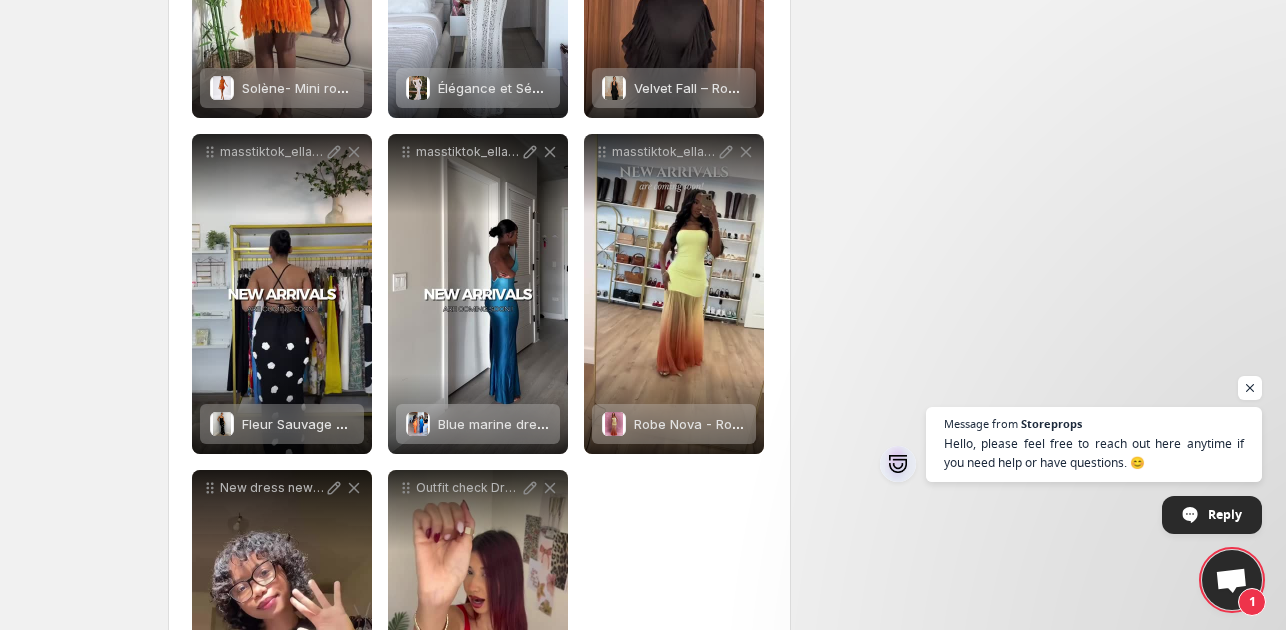 scroll, scrollTop: 1392, scrollLeft: 0, axis: vertical 